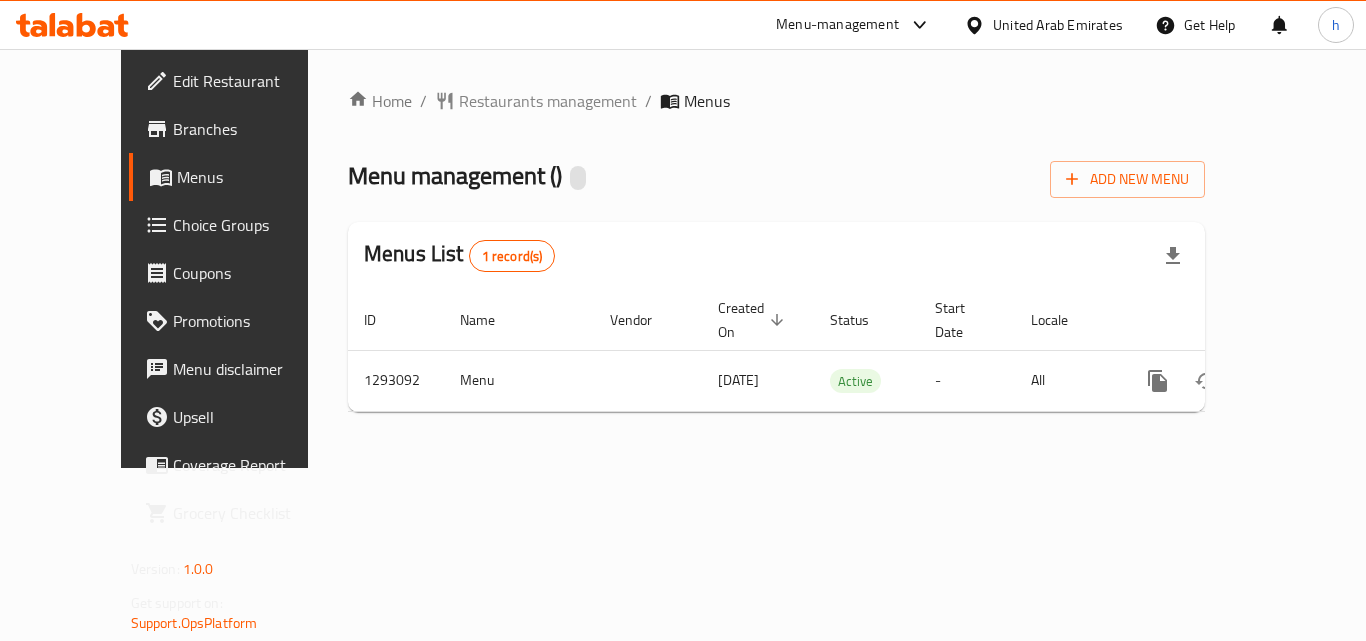 scroll, scrollTop: 0, scrollLeft: 0, axis: both 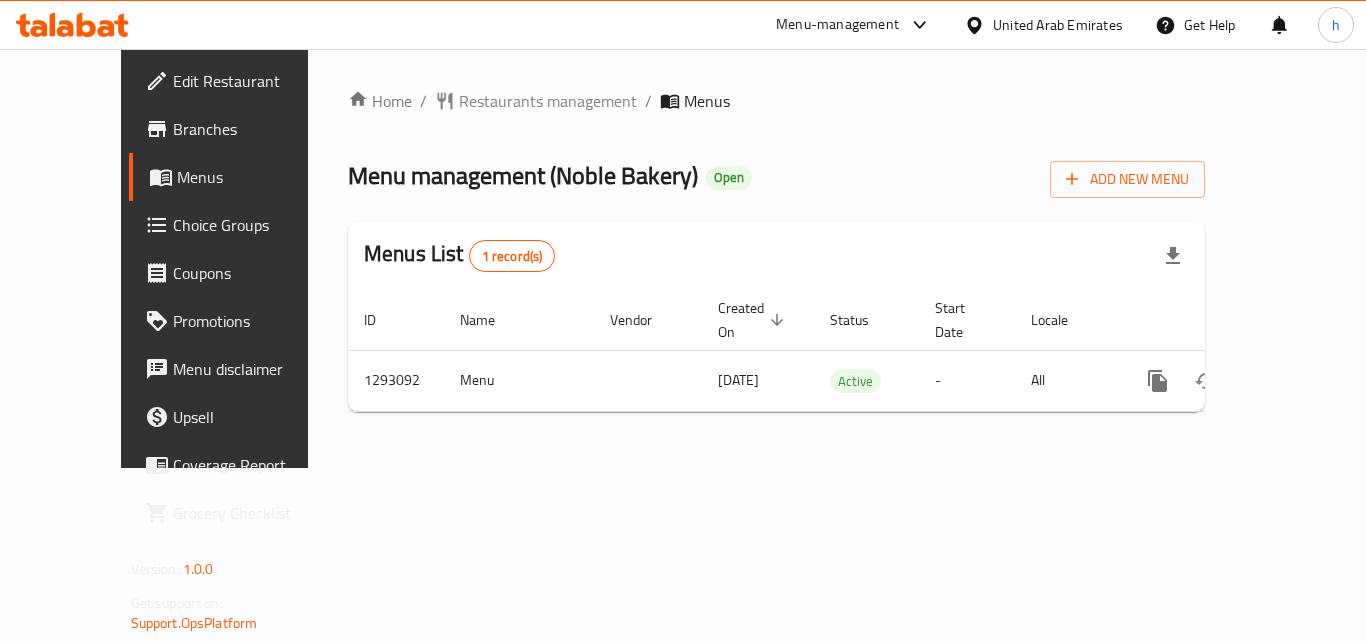 click 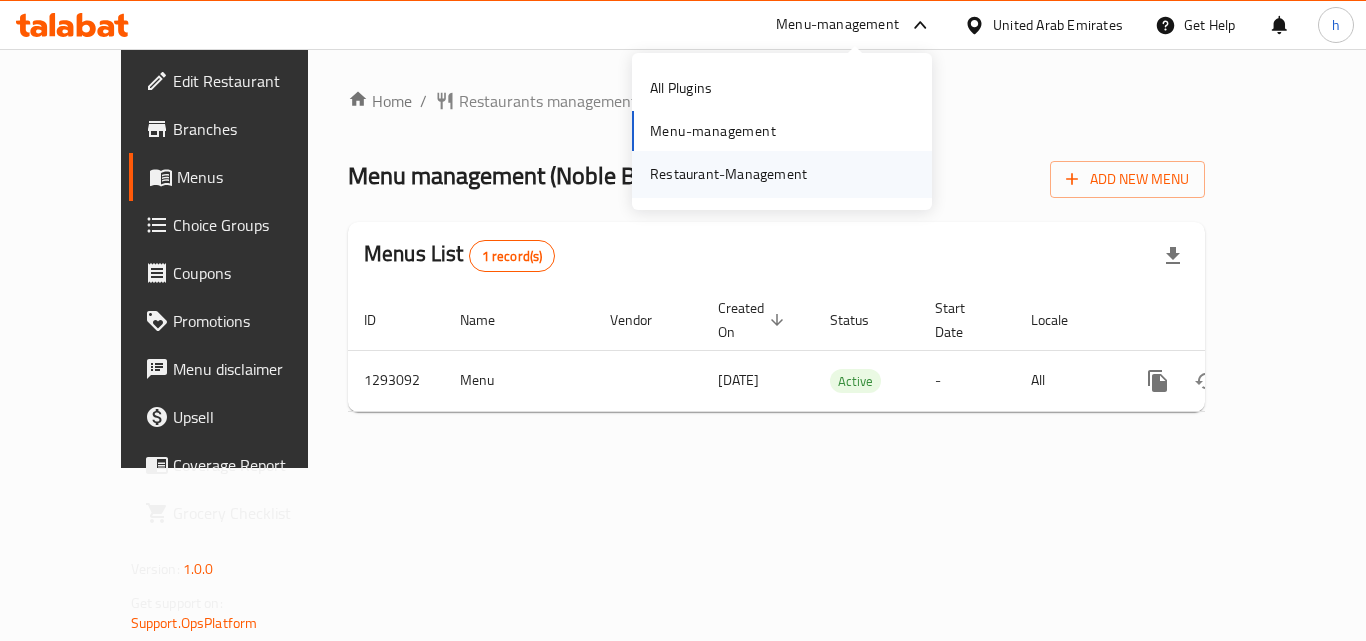 click on "Restaurant-Management" at bounding box center (728, 174) 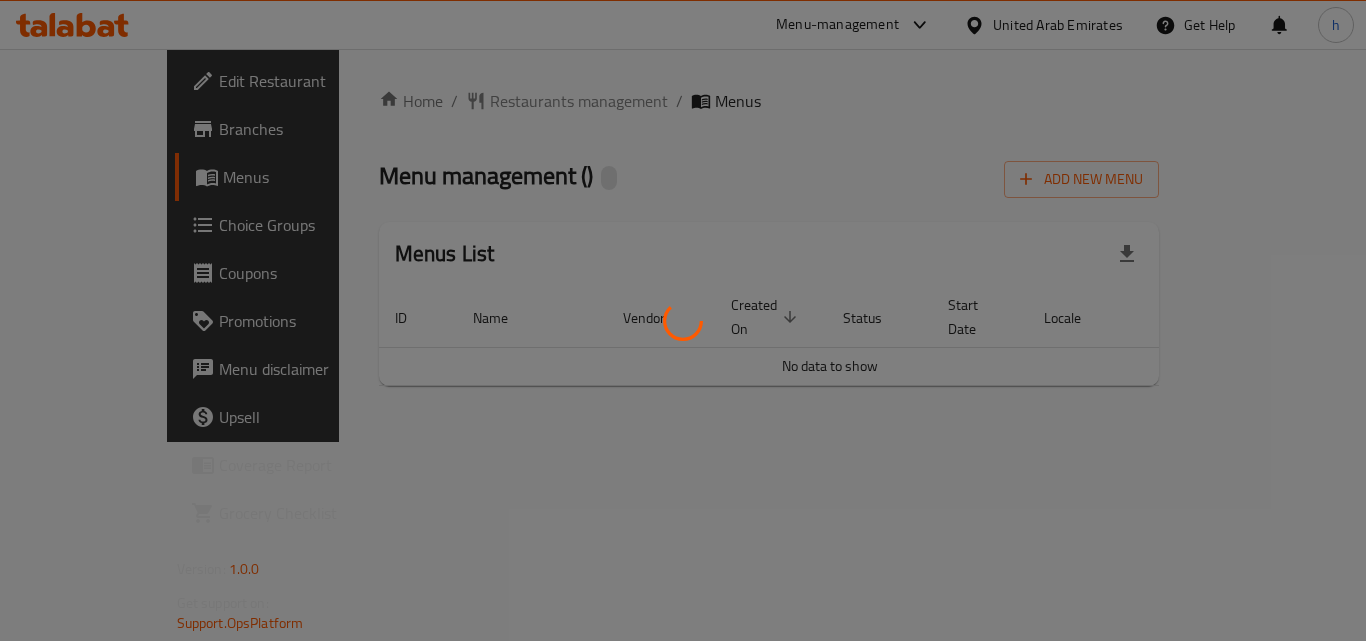 scroll, scrollTop: 0, scrollLeft: 0, axis: both 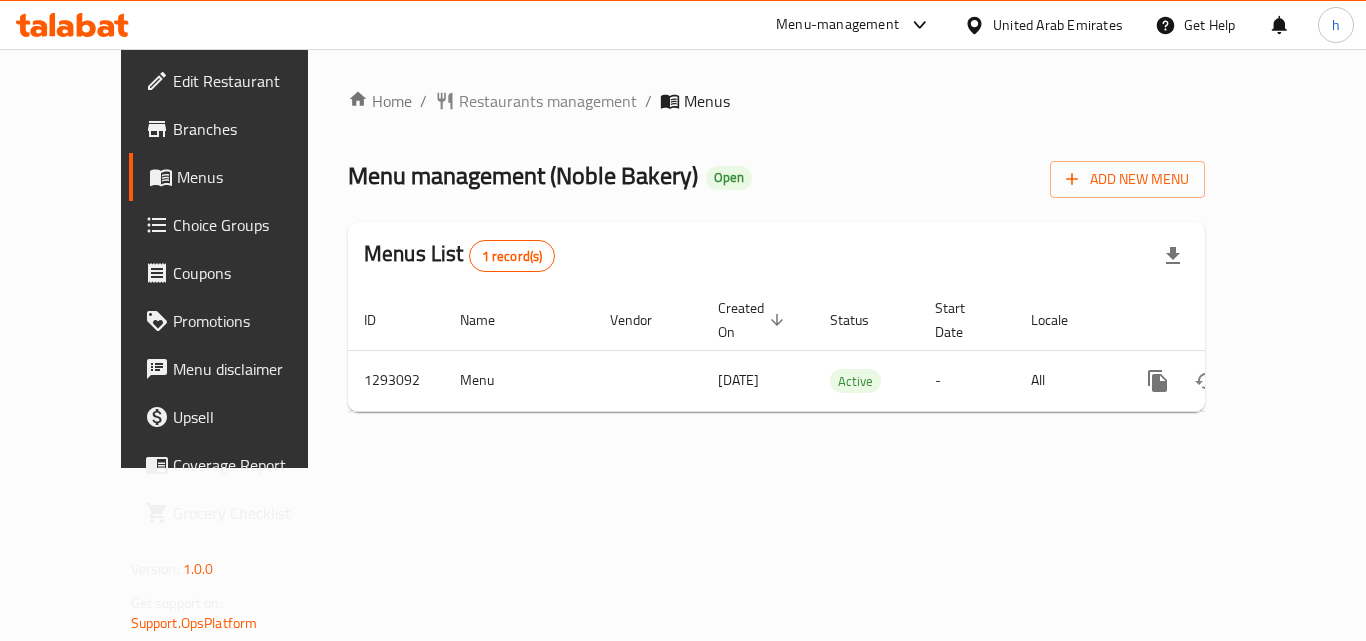 click on "Menu-management" at bounding box center (837, 25) 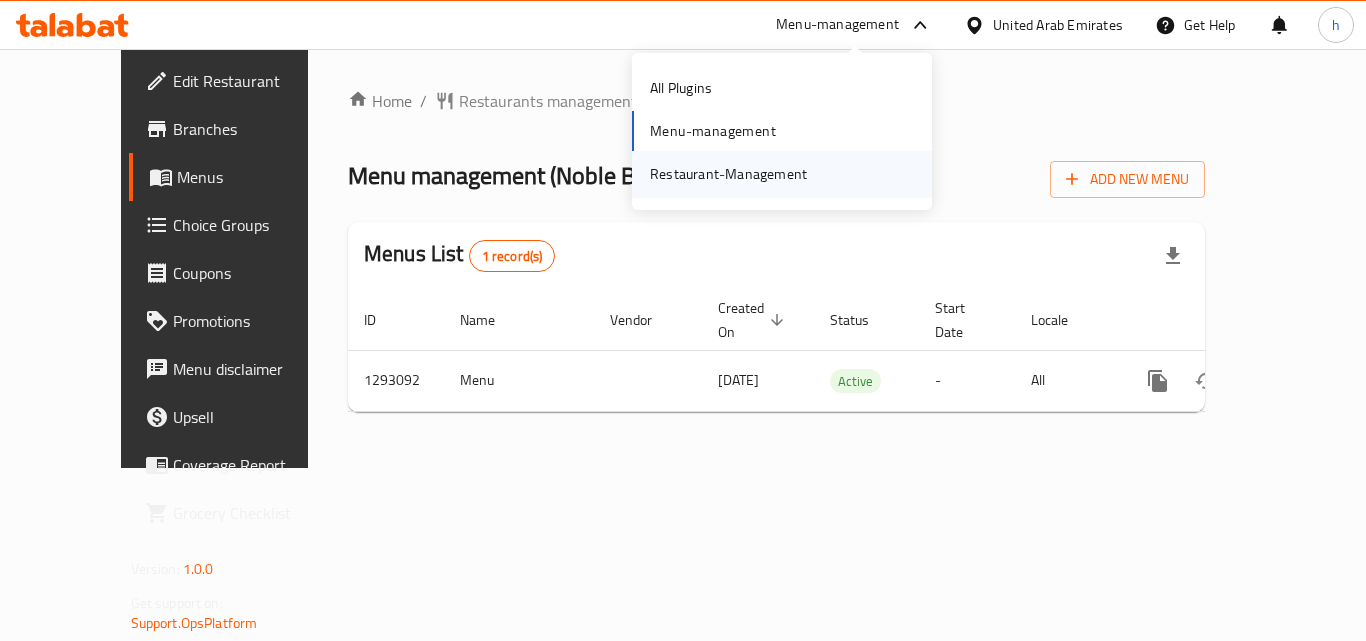 click on "Restaurant-Management" at bounding box center [728, 174] 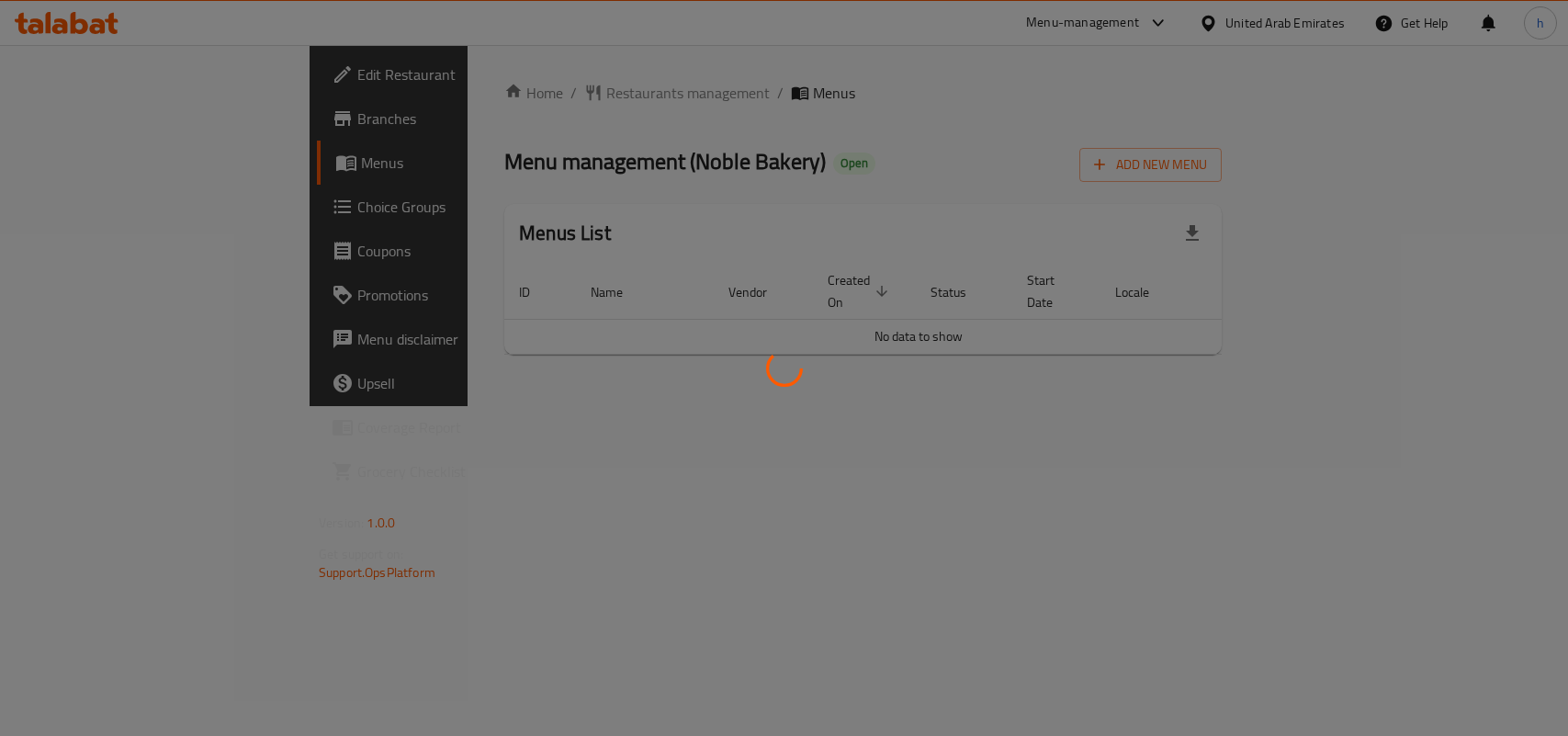 scroll, scrollTop: 0, scrollLeft: 0, axis: both 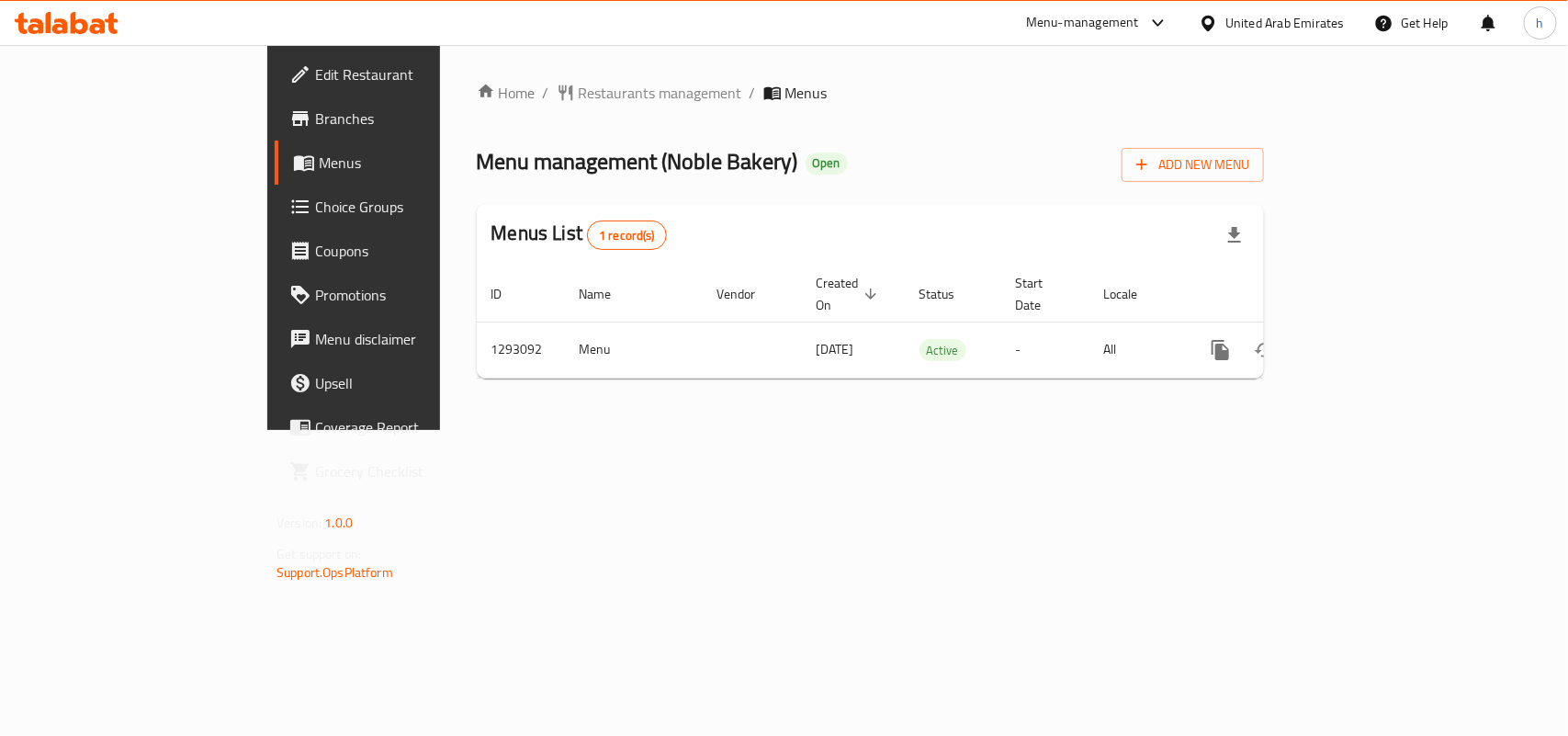 click 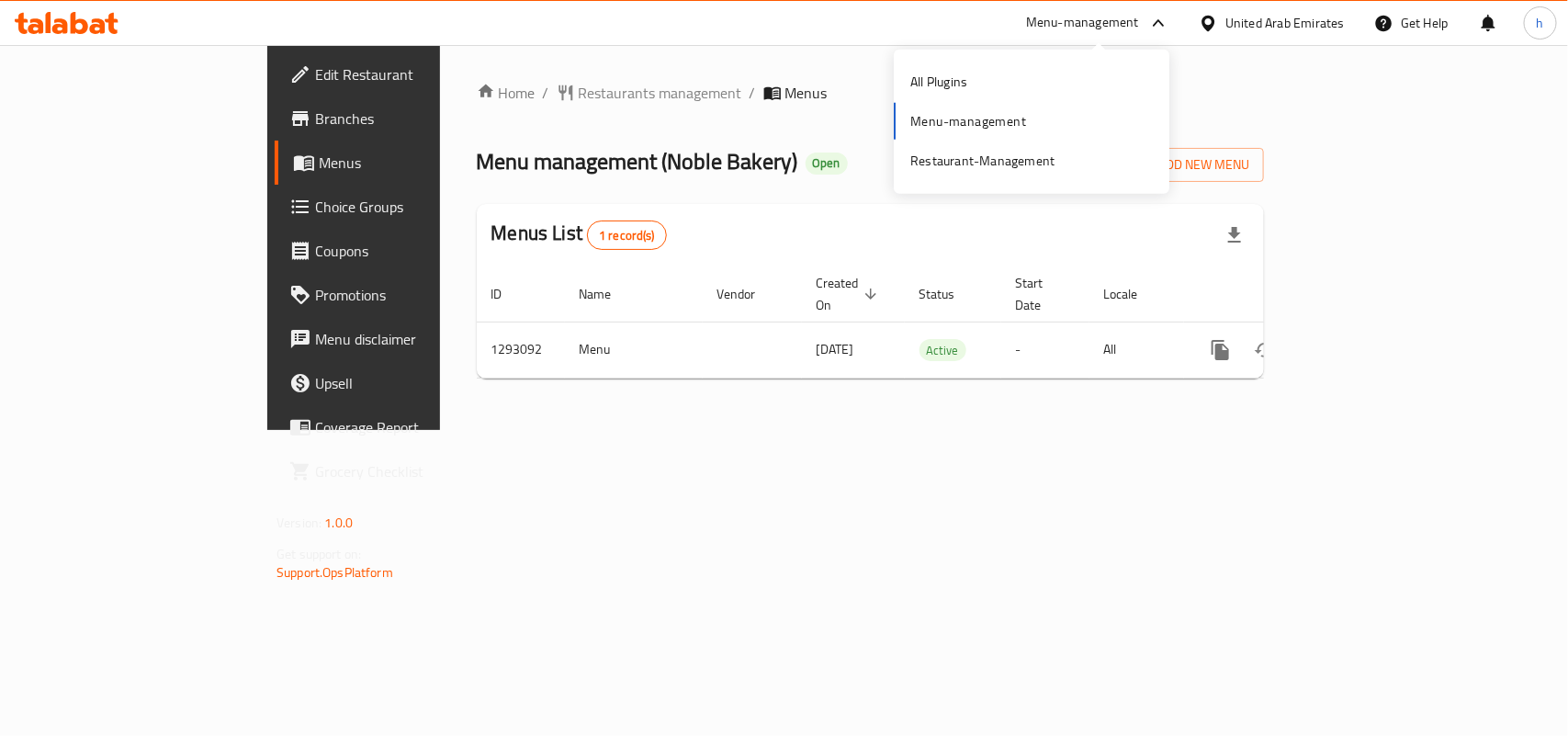 click on "Home / Restaurants management / Menus Menu management ( Noble Bakery )  Open Add New Menu Menus List   1 record(s) ID Name Vendor Created On sorted descending Status Start Date Locale Actions 1293092 Menu 11/06/2025 Active - All" at bounding box center [870, 237] 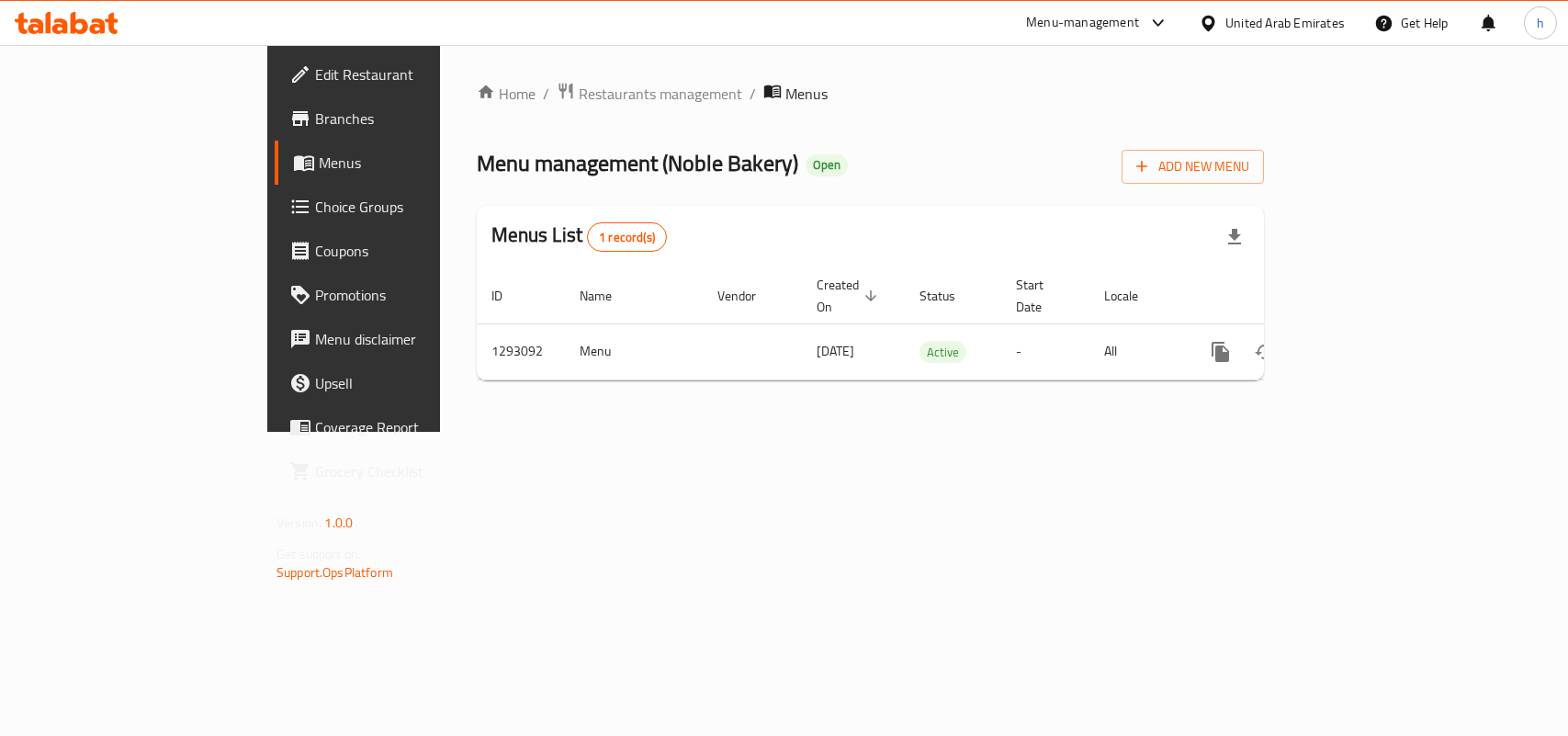 scroll, scrollTop: 0, scrollLeft: 0, axis: both 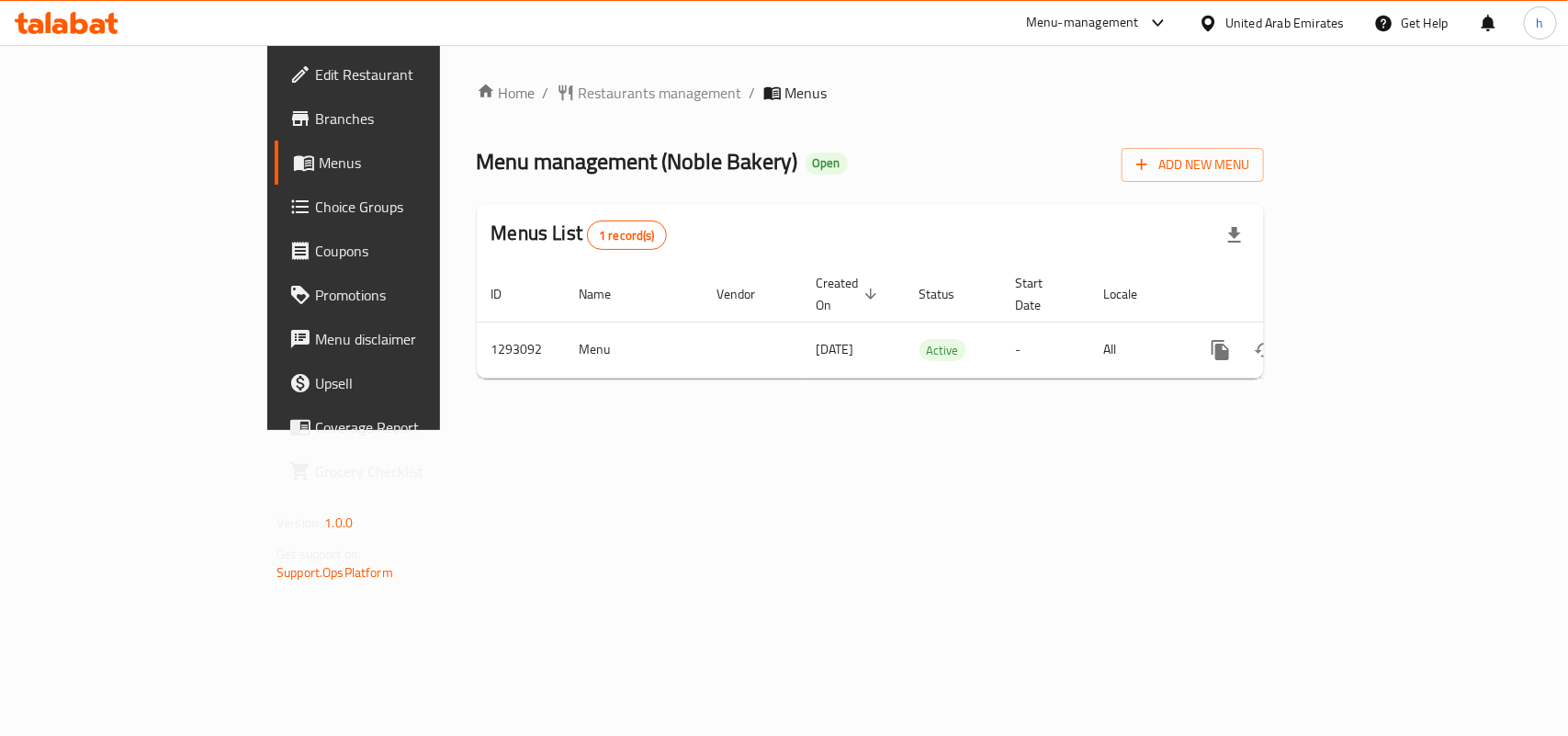 click on "Branches" at bounding box center [414, 119] 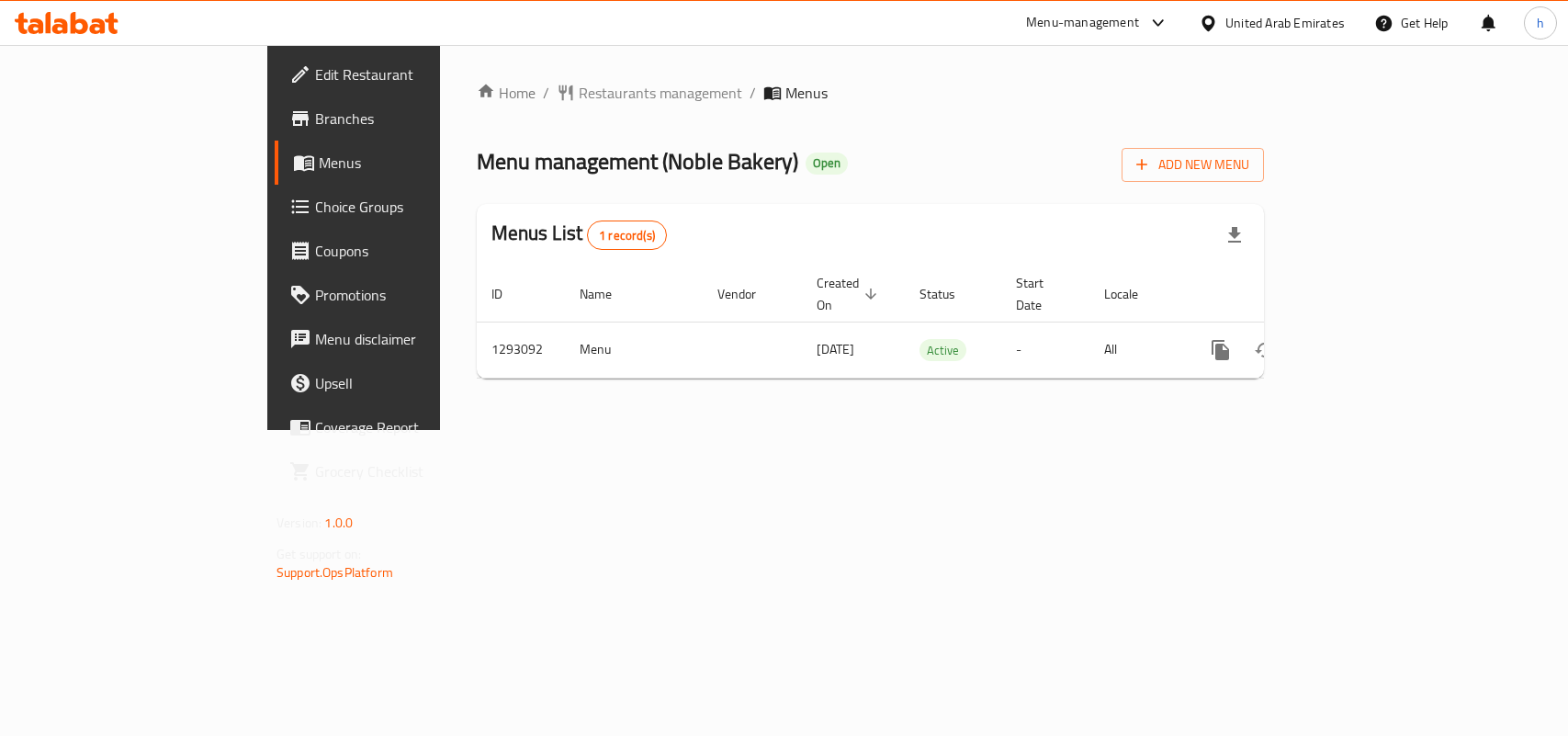 scroll, scrollTop: 0, scrollLeft: 0, axis: both 